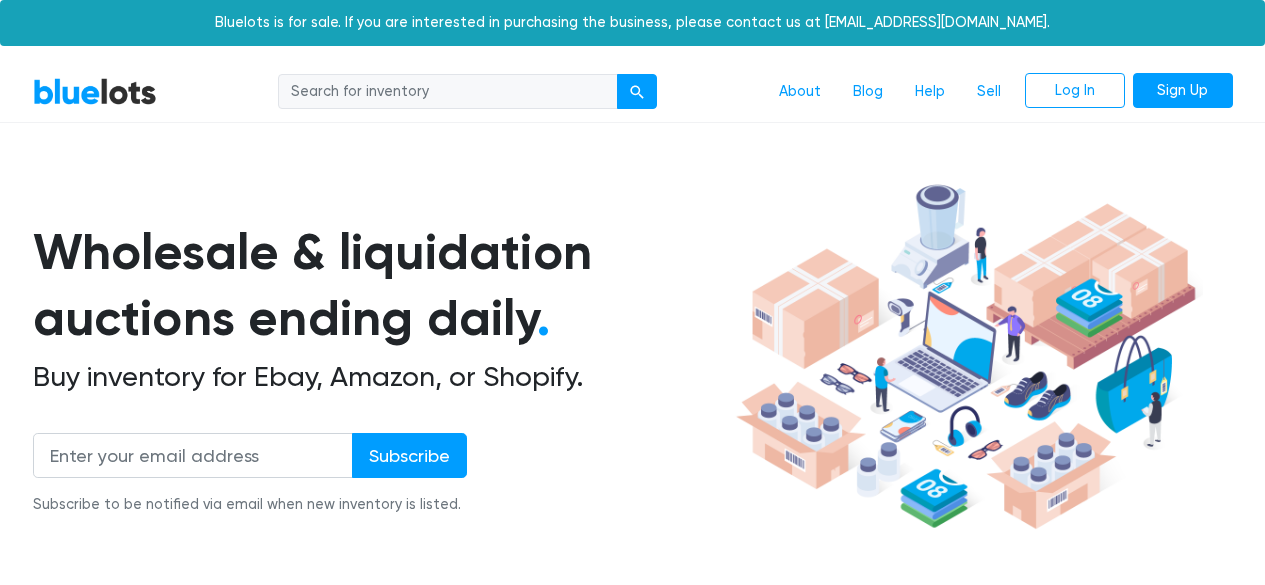scroll, scrollTop: 0, scrollLeft: 0, axis: both 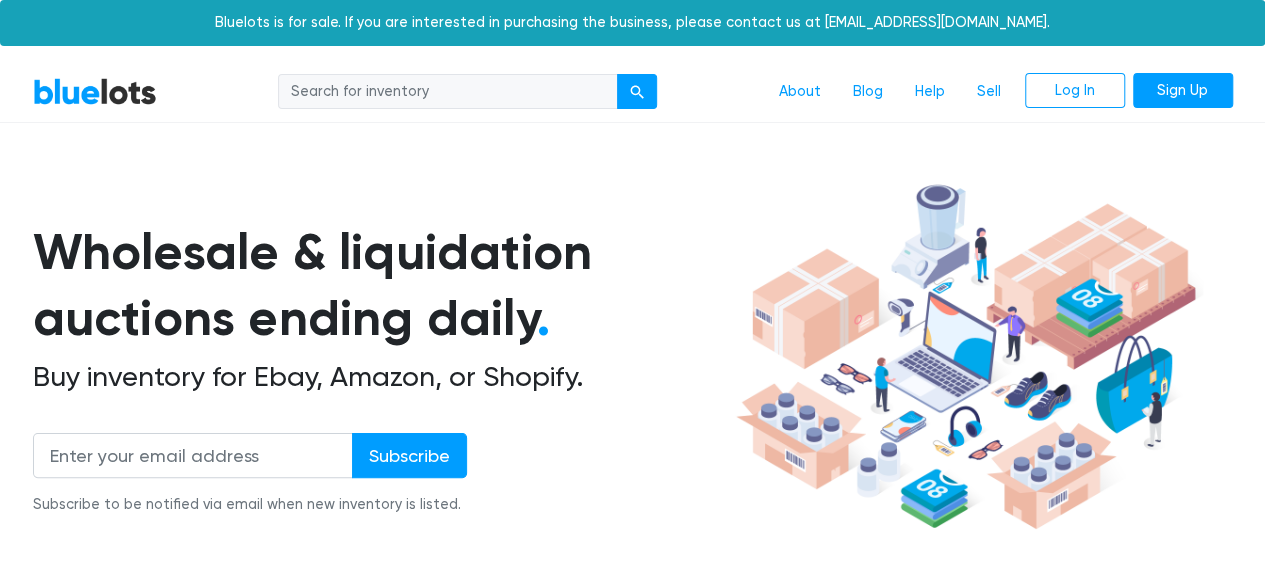 drag, startPoint x: 1250, startPoint y: 1, endPoint x: 734, endPoint y: 200, distance: 553.0434 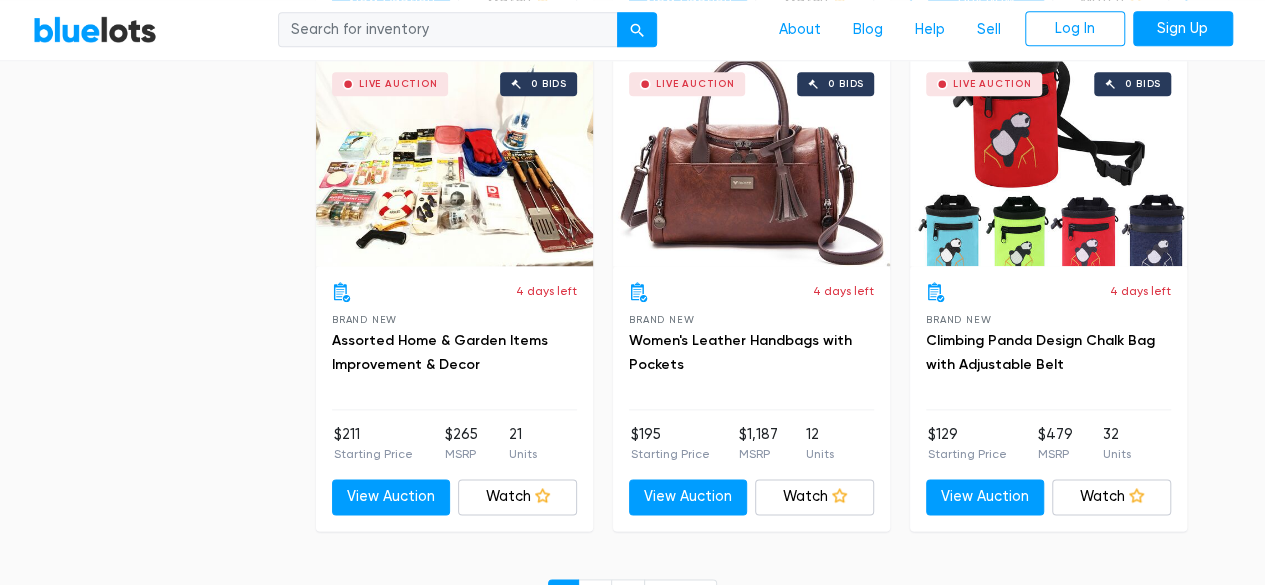 scroll, scrollTop: 8499, scrollLeft: 0, axis: vertical 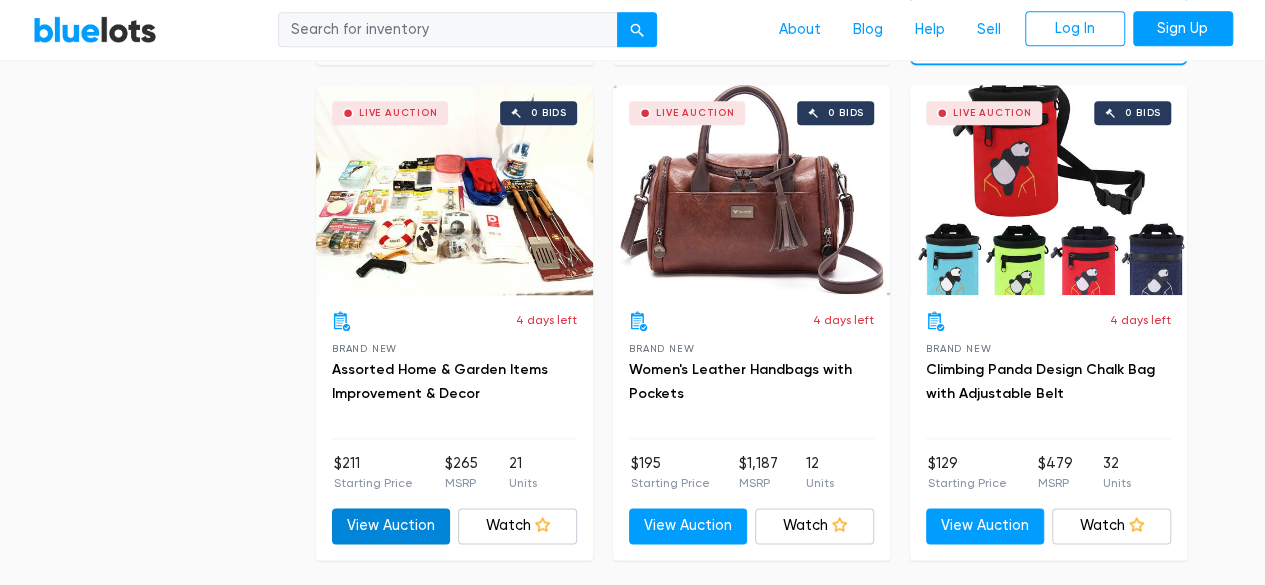 click on "View Auction" at bounding box center (391, 526) 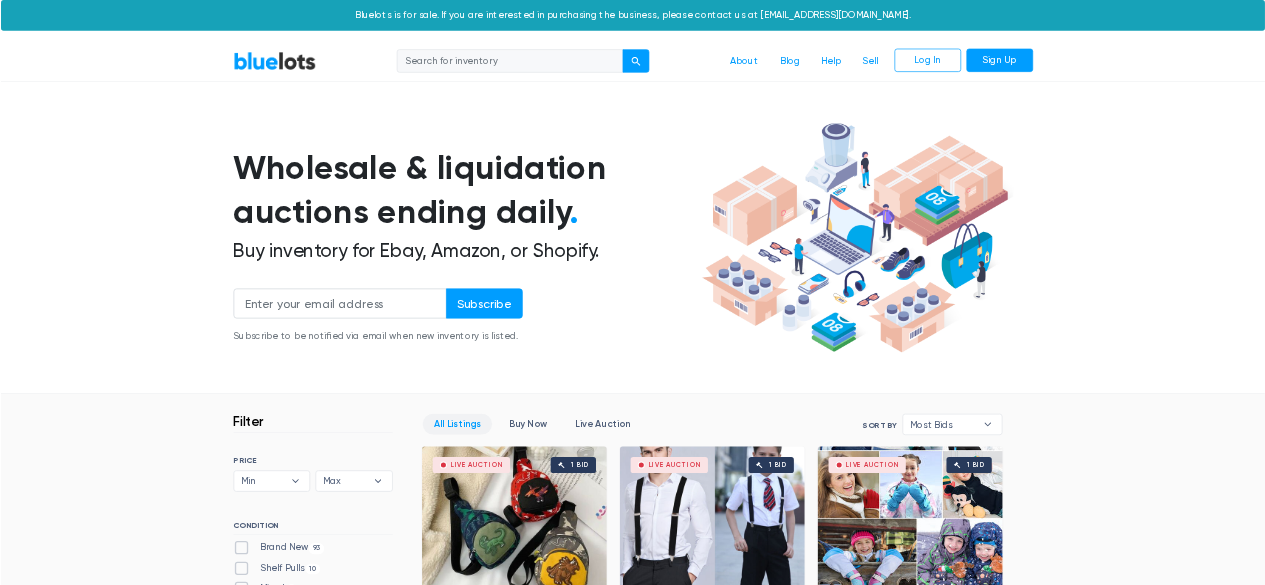 scroll, scrollTop: 0, scrollLeft: 0, axis: both 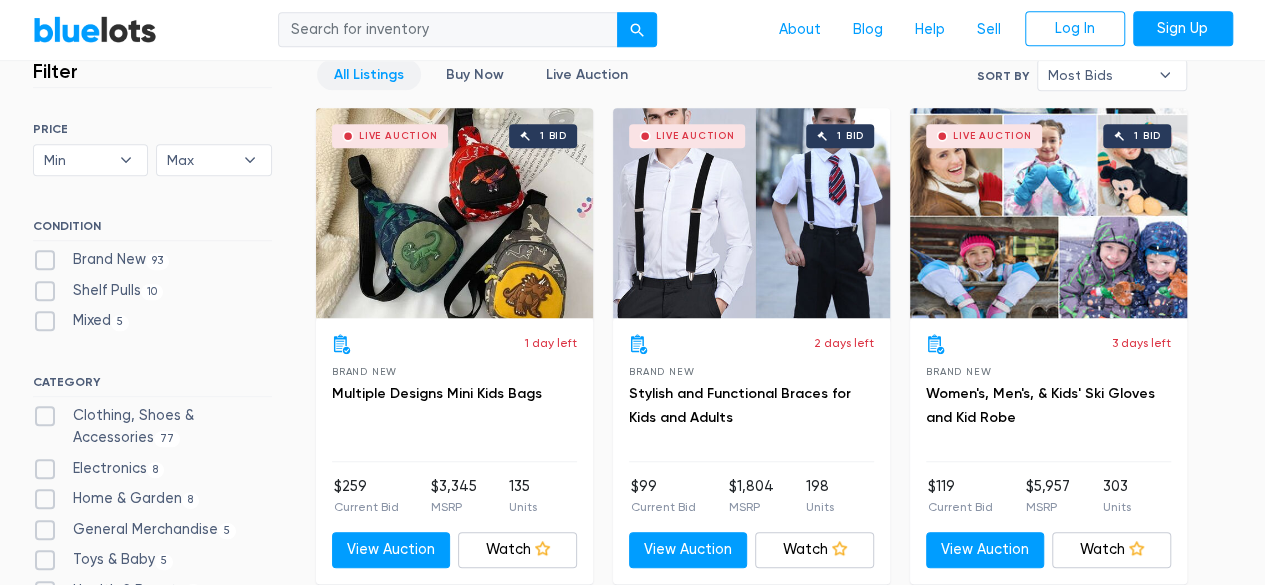 click on "Brand New
93" at bounding box center (101, 260) 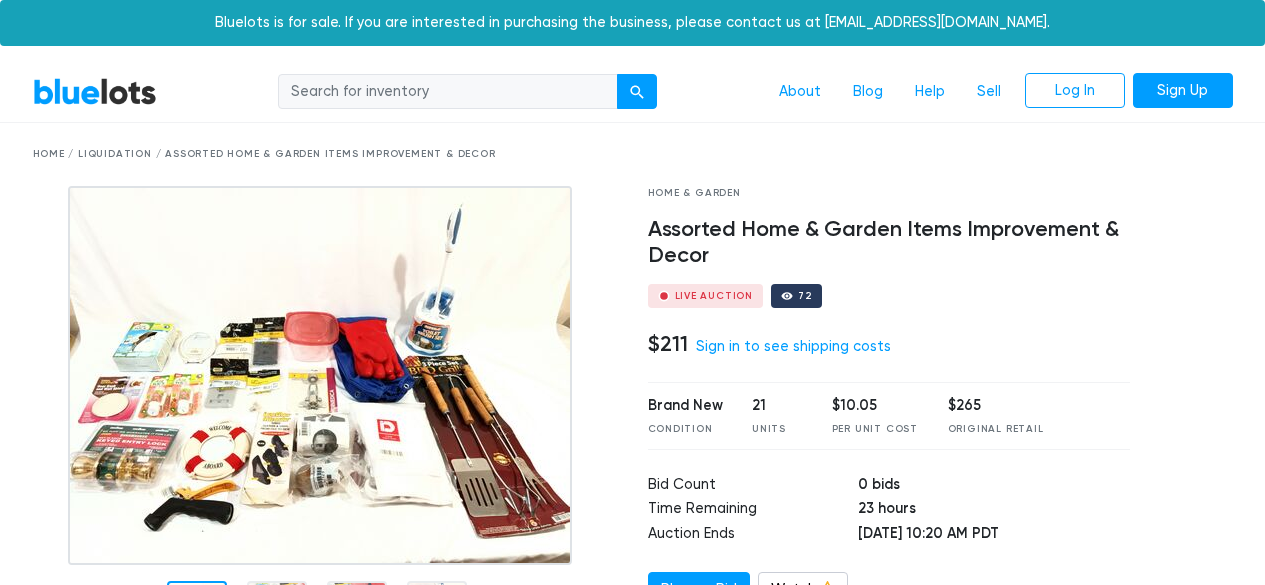 scroll, scrollTop: 0, scrollLeft: 0, axis: both 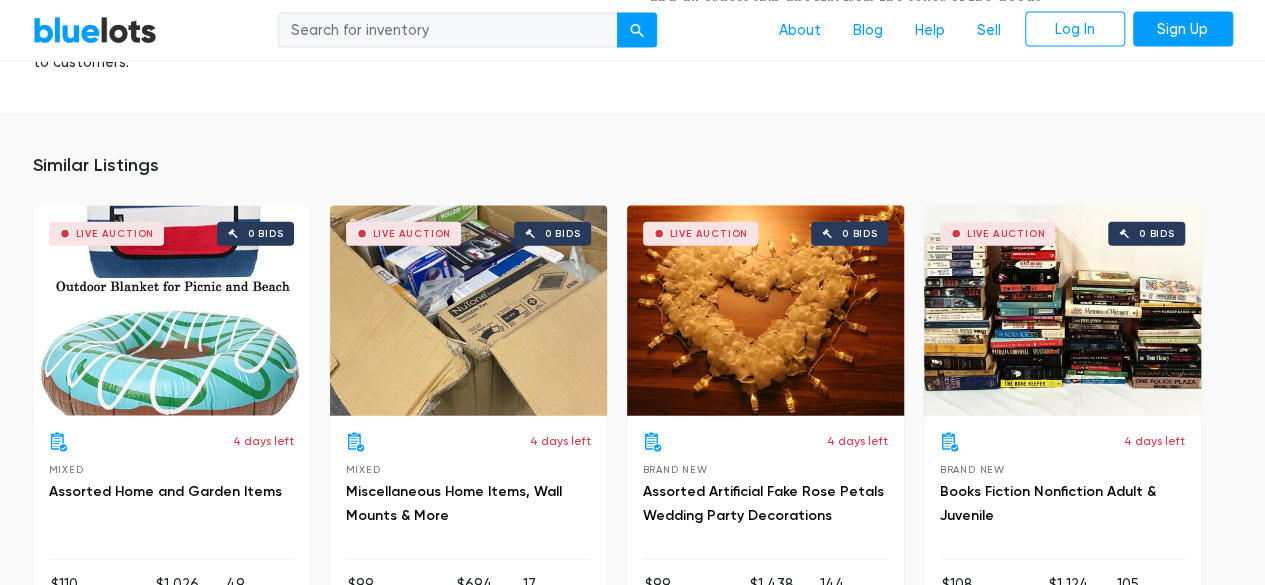 drag, startPoint x: 1272, startPoint y: 78, endPoint x: 1279, endPoint y: 449, distance: 371.06604 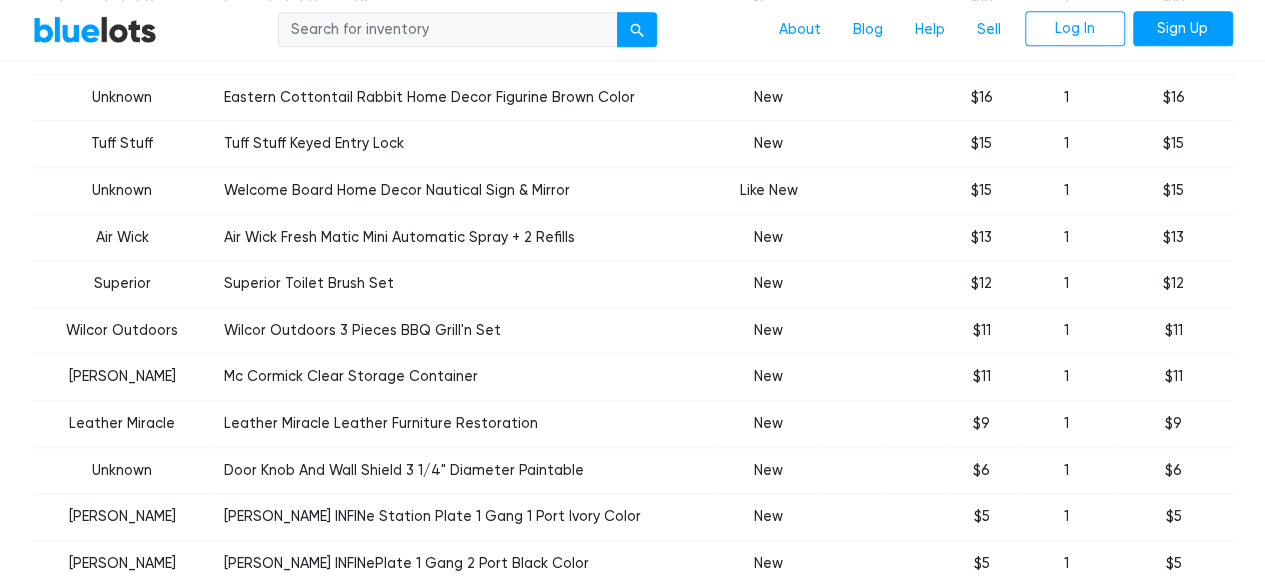 scroll, scrollTop: 0, scrollLeft: 0, axis: both 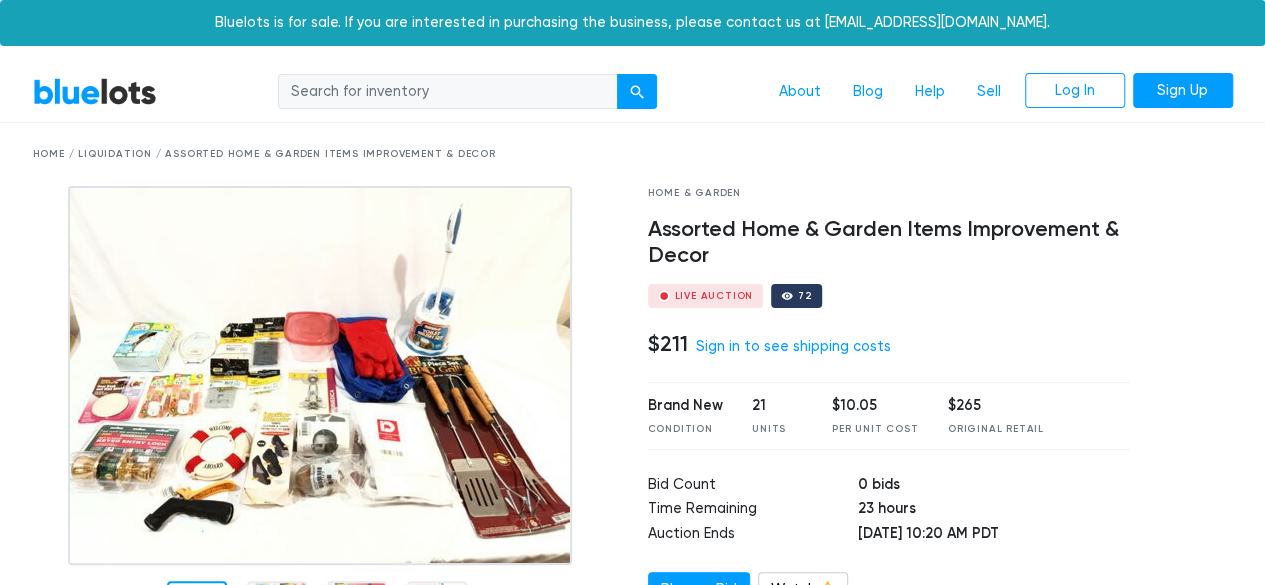 click on "BlueLots" at bounding box center (95, 91) 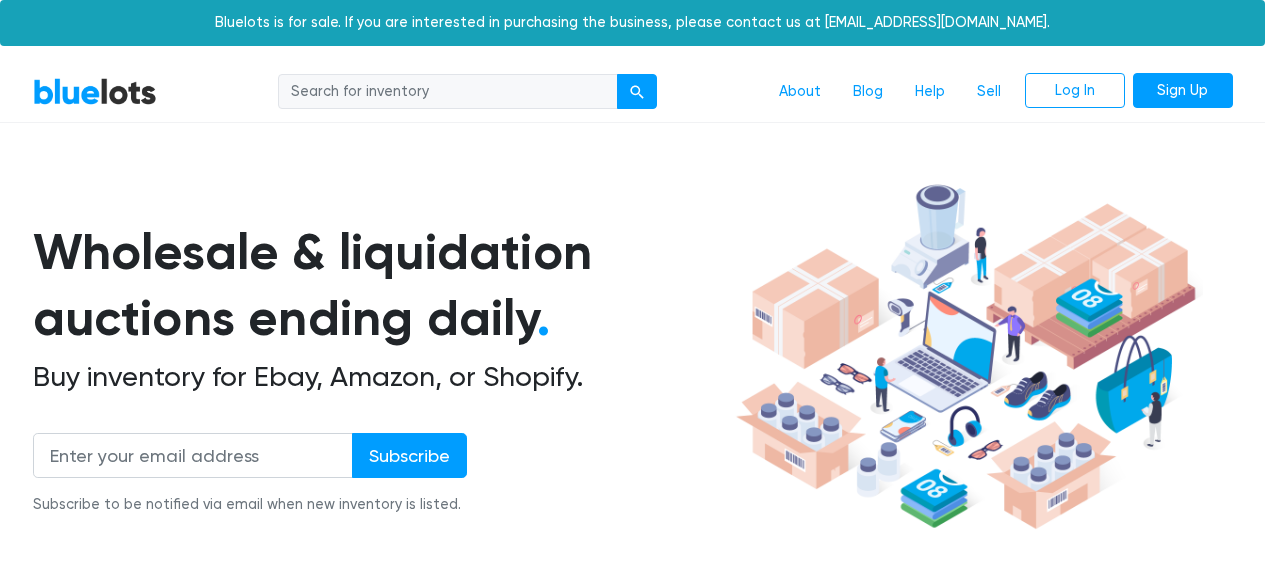 scroll, scrollTop: 0, scrollLeft: 0, axis: both 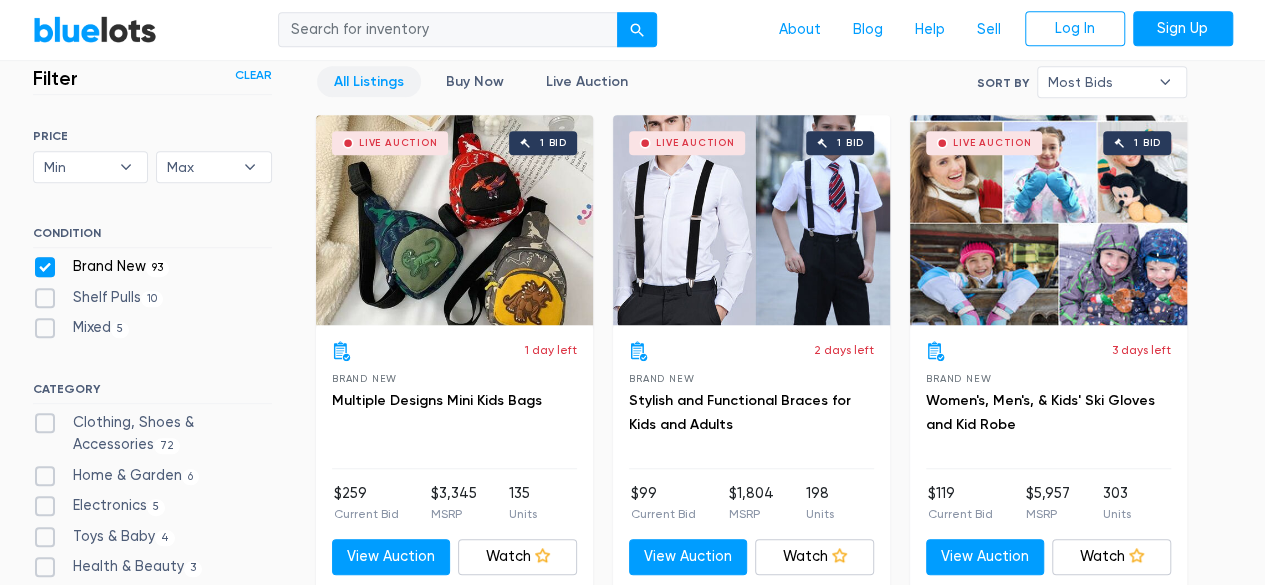 click on "Brand New
93" at bounding box center (101, 267) 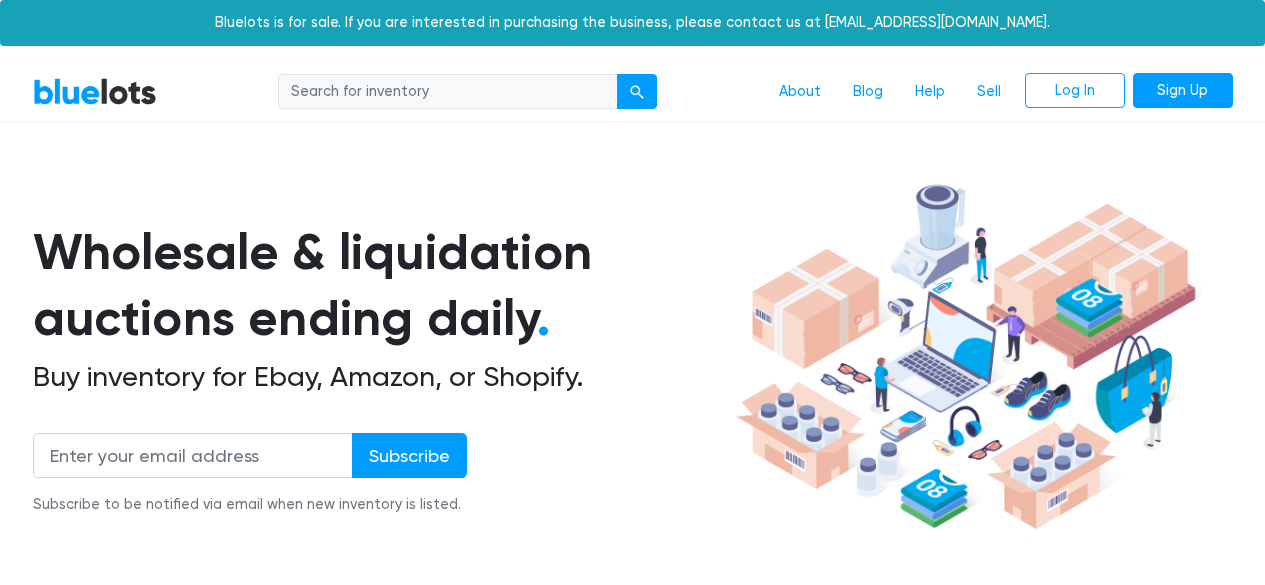 scroll, scrollTop: 538, scrollLeft: 0, axis: vertical 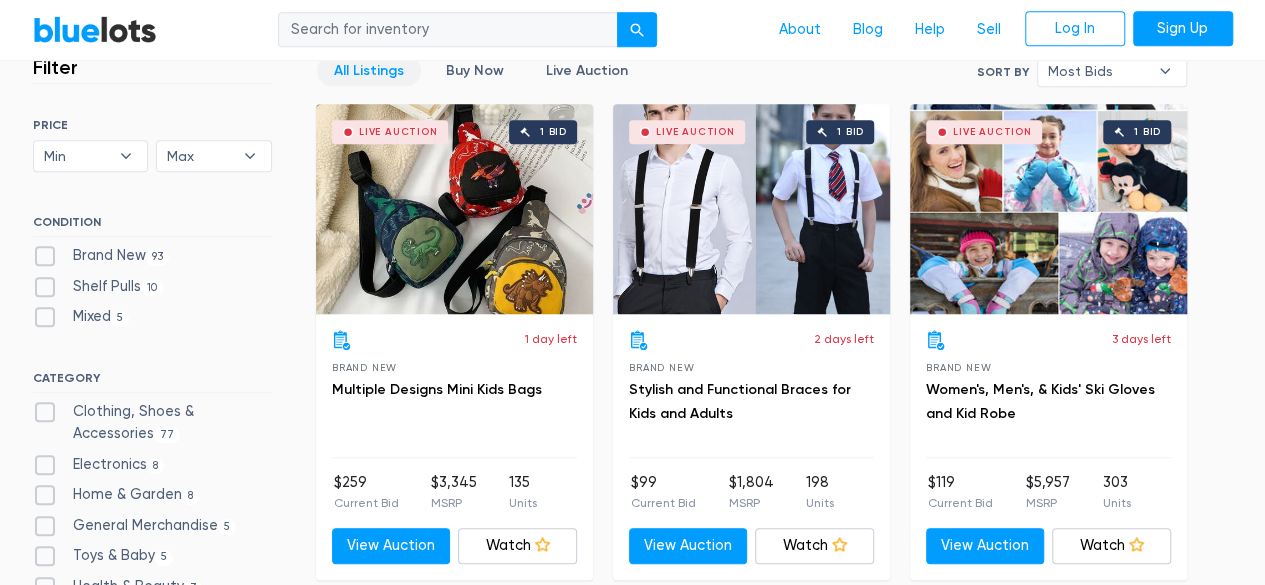 click on "Shelf Pulls
10" at bounding box center (98, 287) 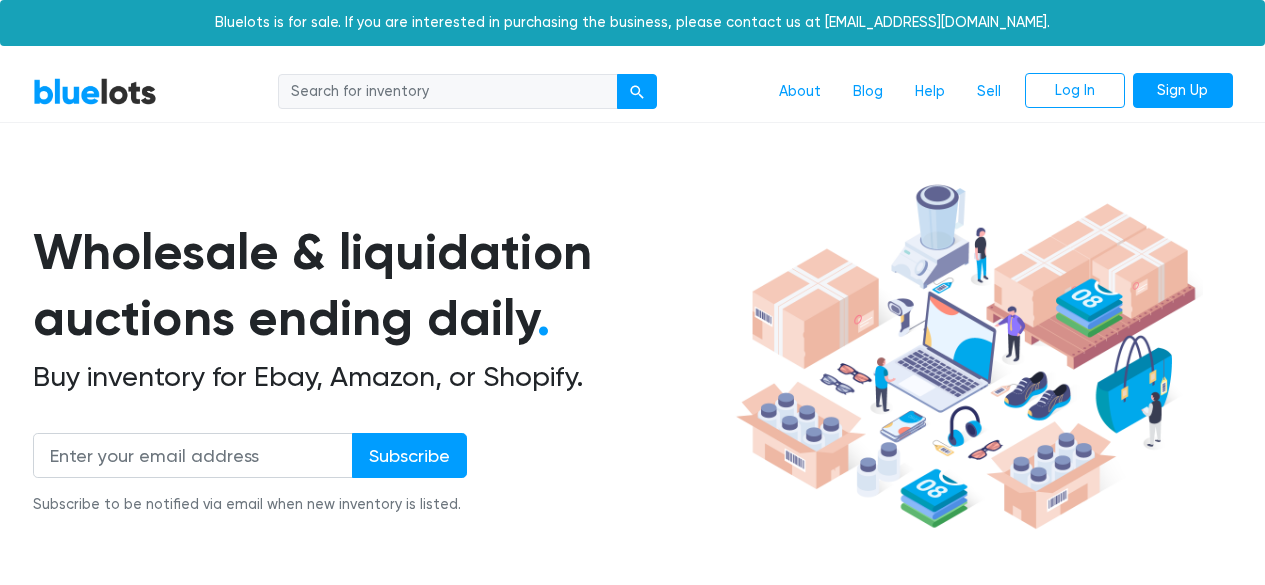 scroll, scrollTop: 538, scrollLeft: 0, axis: vertical 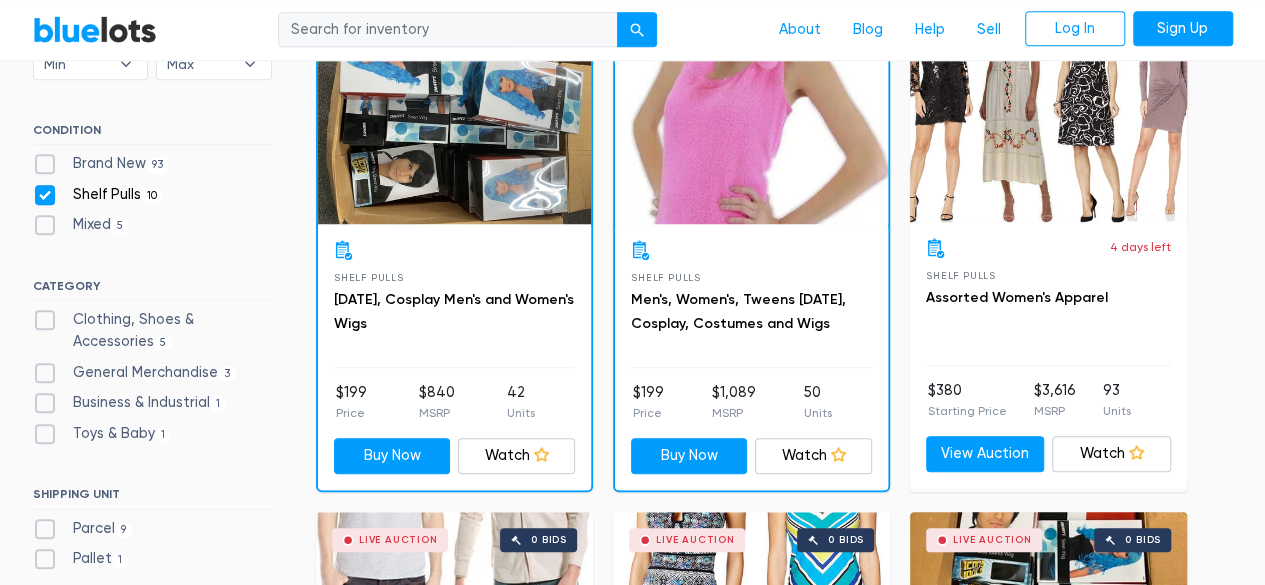 click on "Clothing, Shoes & Accessories
5" at bounding box center [152, 330] 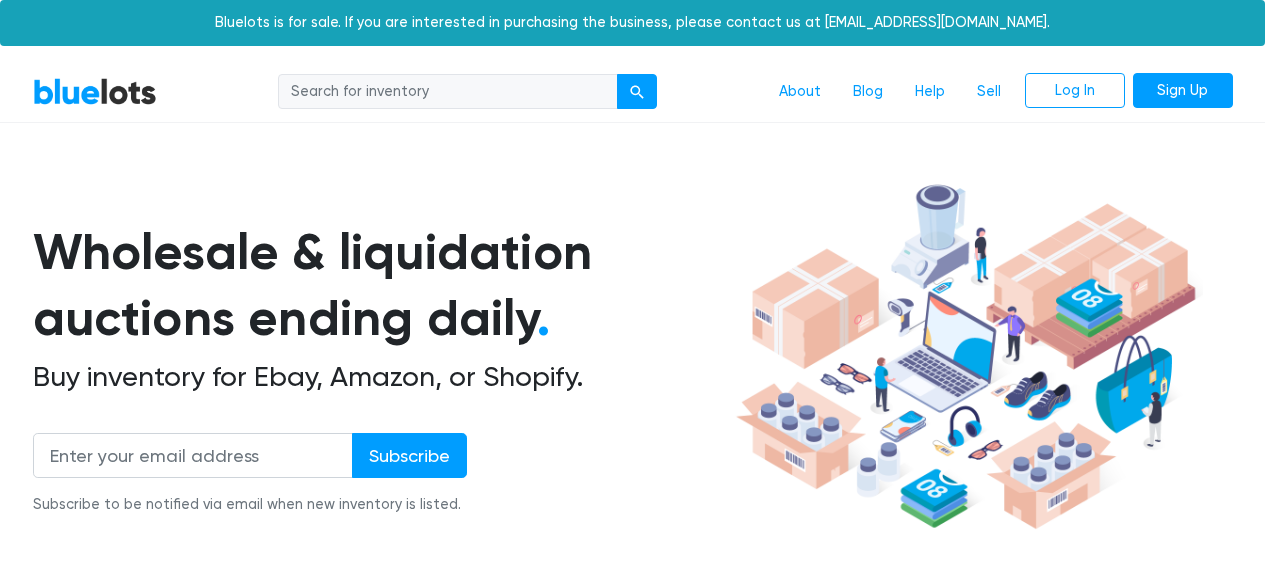 scroll, scrollTop: 538, scrollLeft: 0, axis: vertical 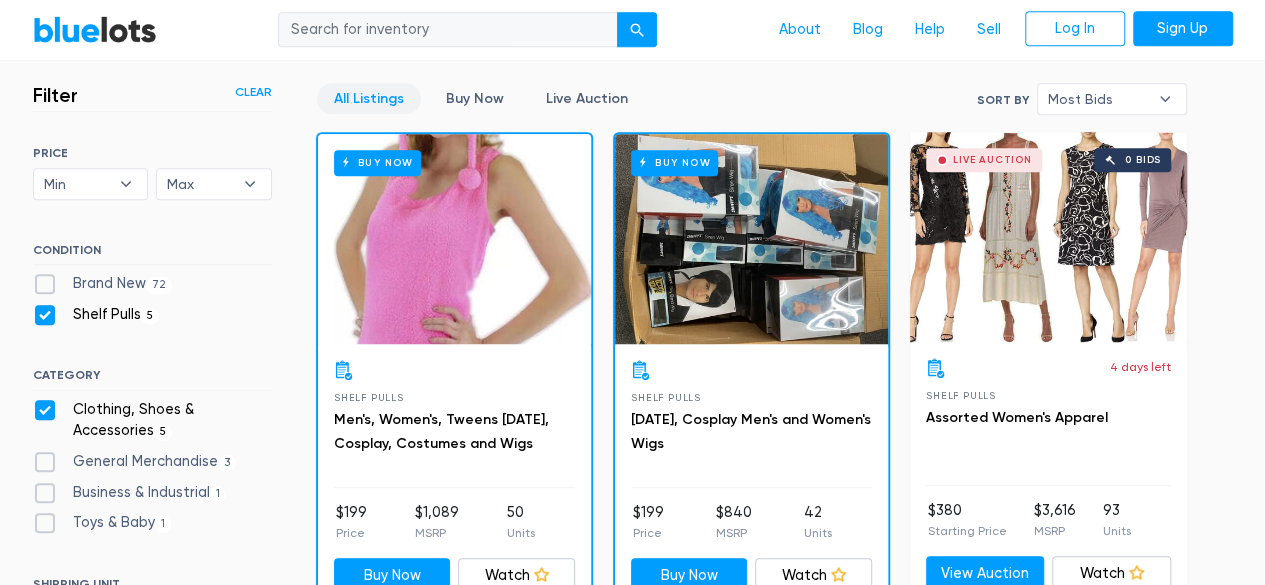 click on "Clothing, Shoes & Accessories
5" at bounding box center [152, 420] 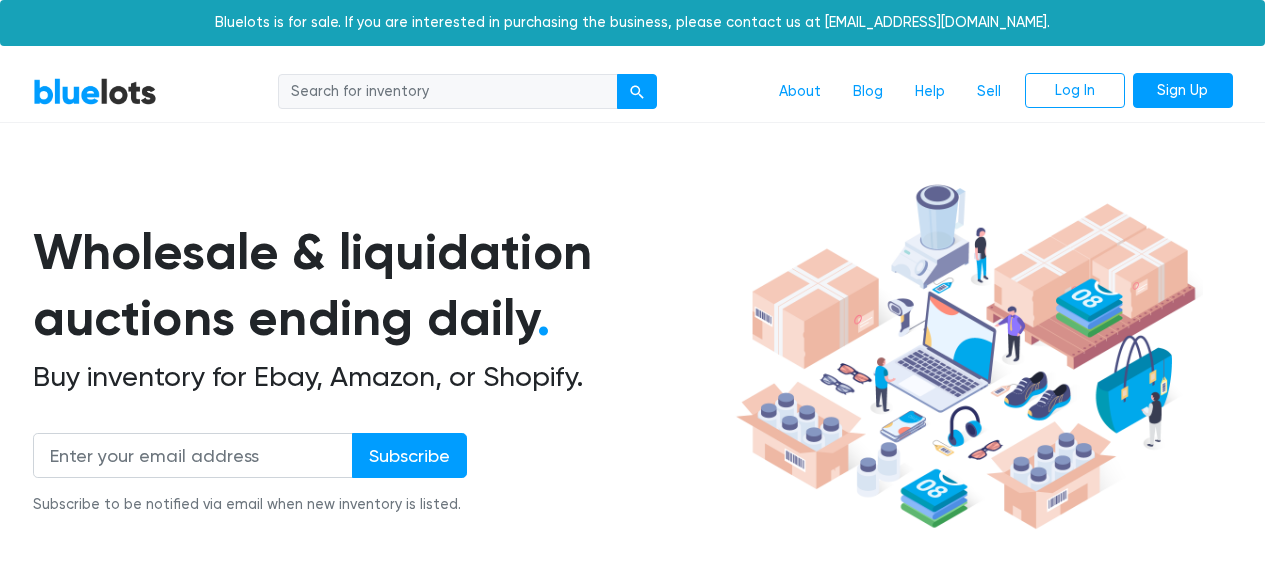 scroll, scrollTop: 538, scrollLeft: 0, axis: vertical 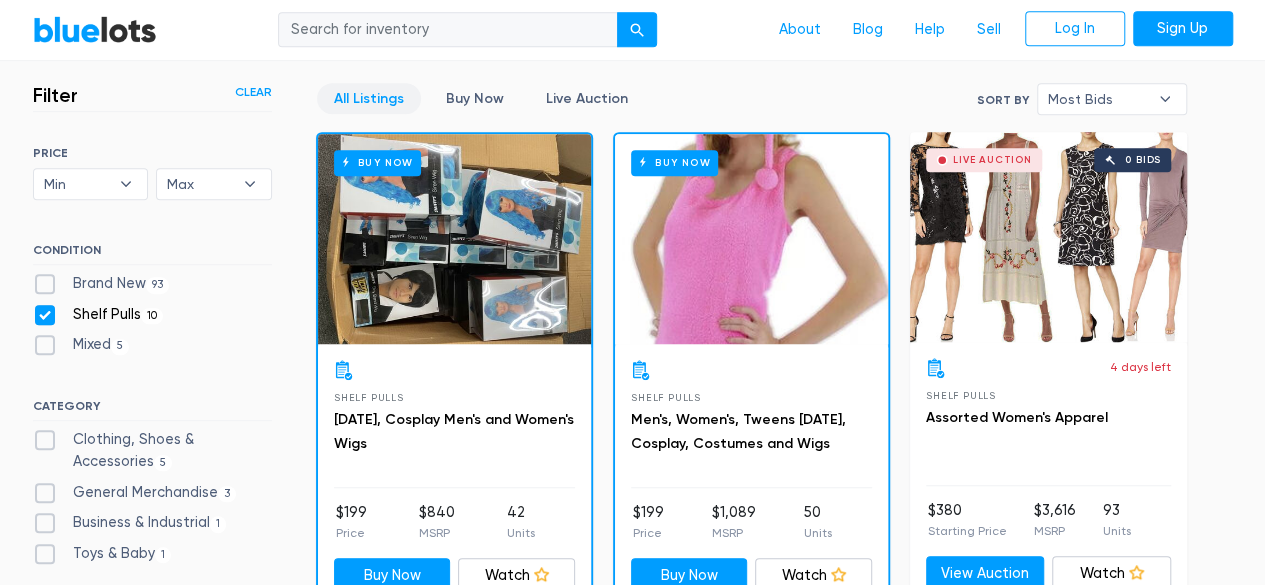 click on "Clothing, Shoes & Accessories
5
General Merchandise
3
Business & Industrial
1
Toys & Baby
[DEMOGRAPHIC_DATA]" at bounding box center [152, 500] 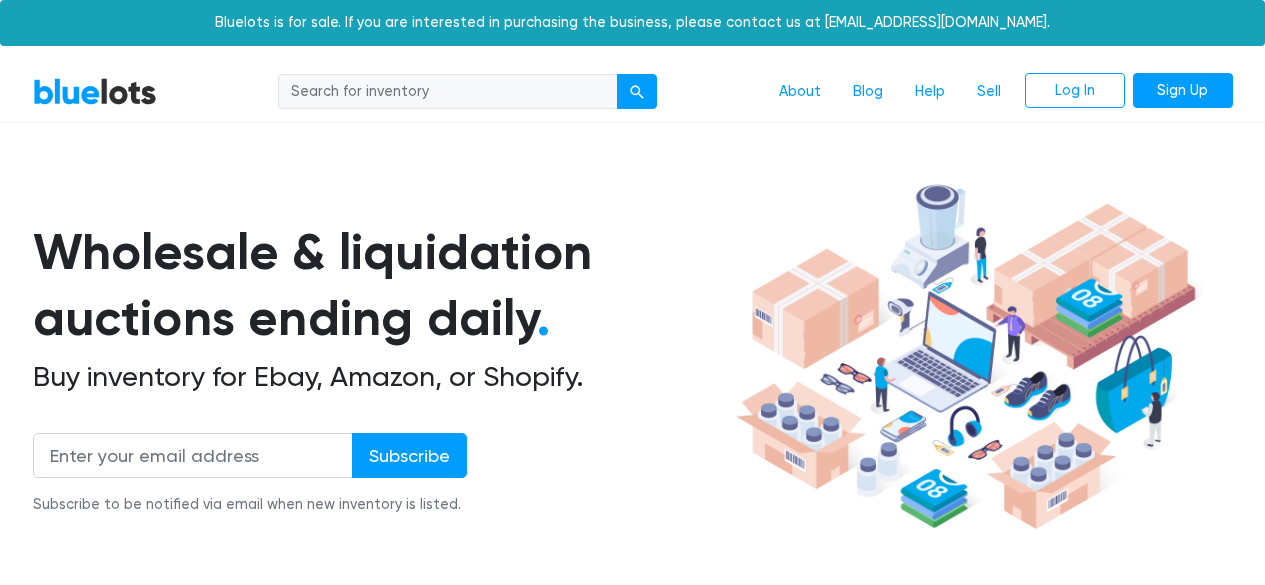 scroll, scrollTop: 538, scrollLeft: 0, axis: vertical 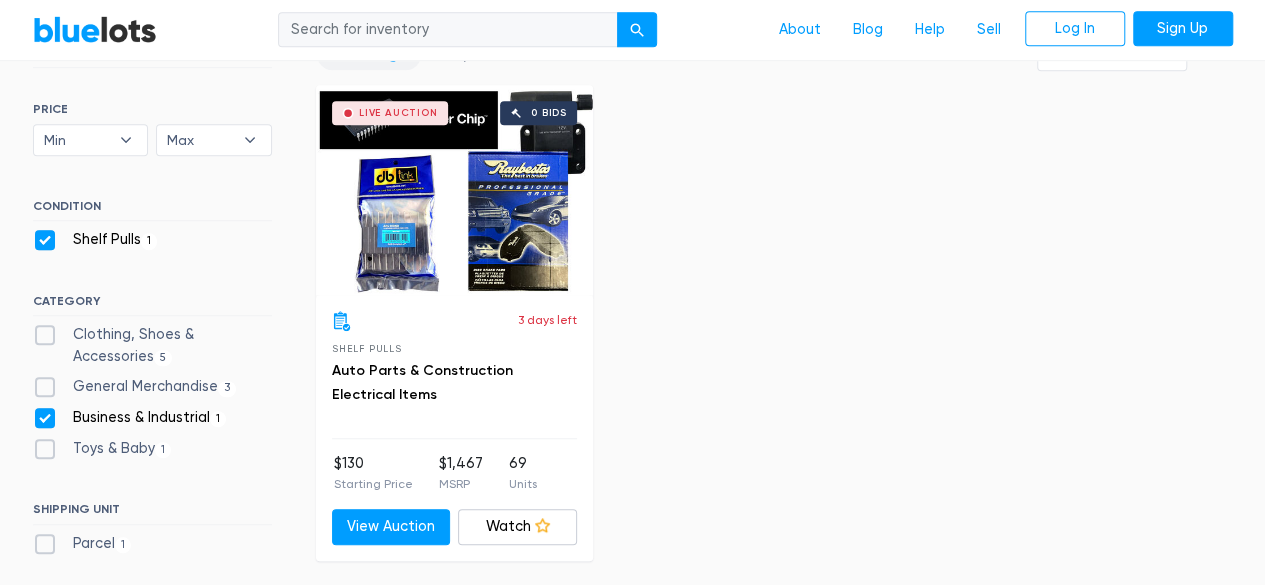 click on "Toys & Baby
[DEMOGRAPHIC_DATA]" at bounding box center [102, 449] 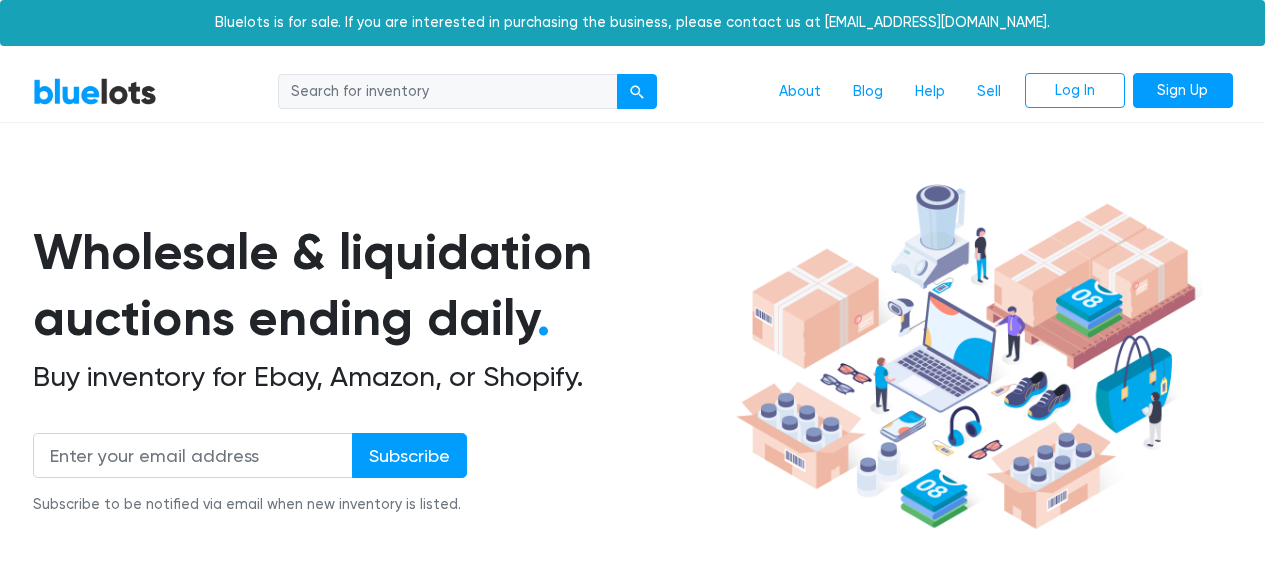 scroll, scrollTop: 538, scrollLeft: 0, axis: vertical 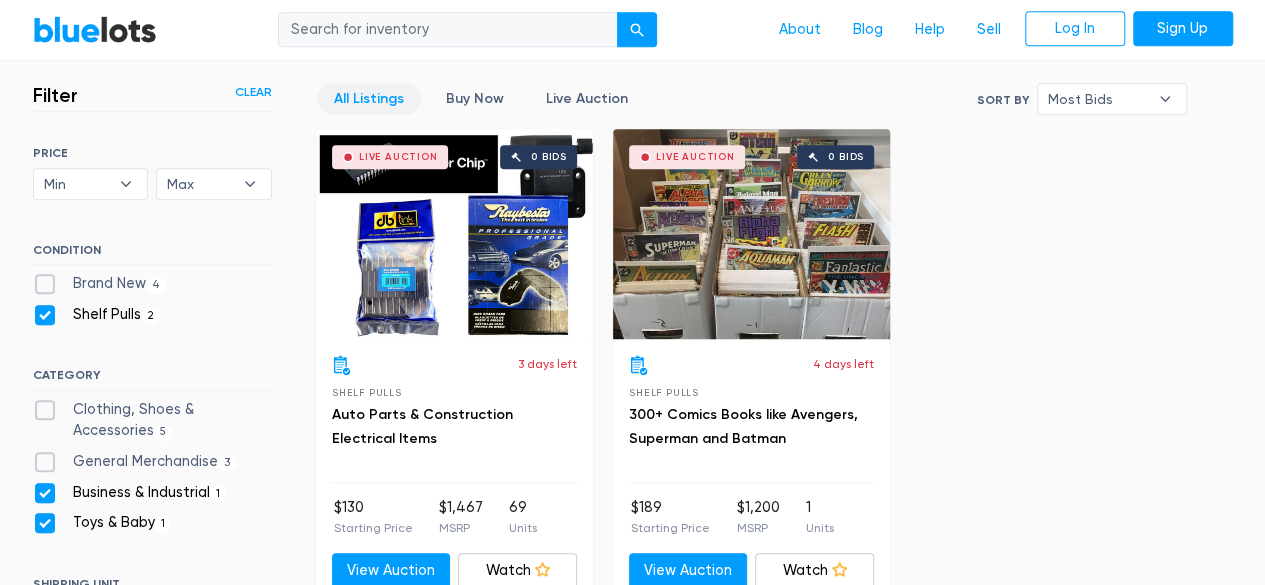 click on "Business & Industrial
1" at bounding box center (130, 493) 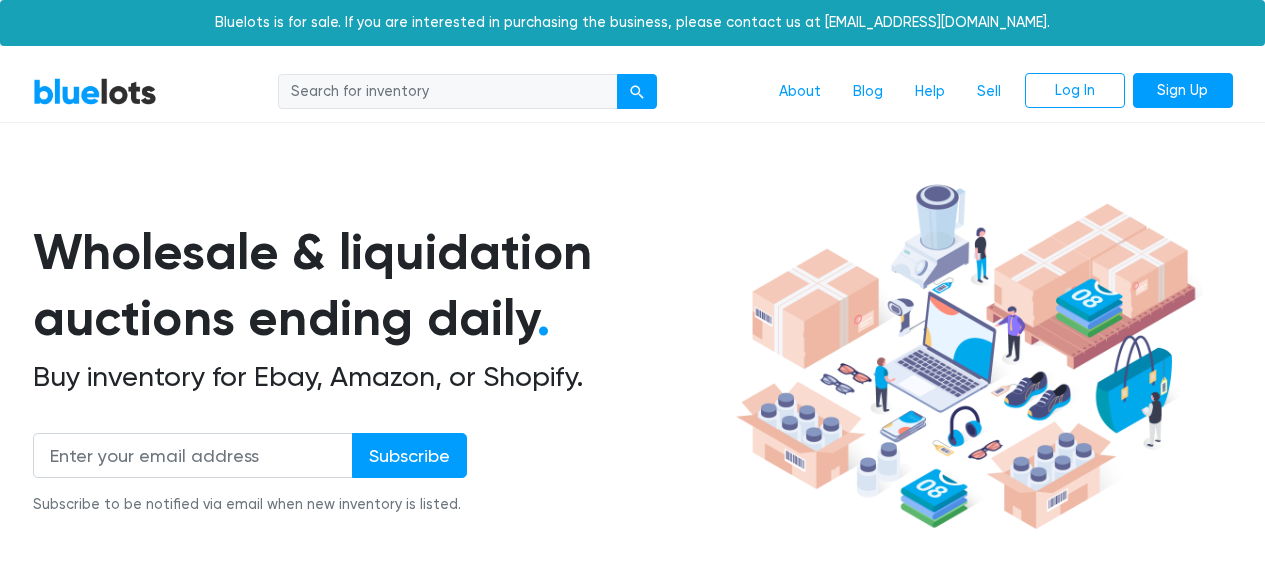 scroll, scrollTop: 538, scrollLeft: 0, axis: vertical 